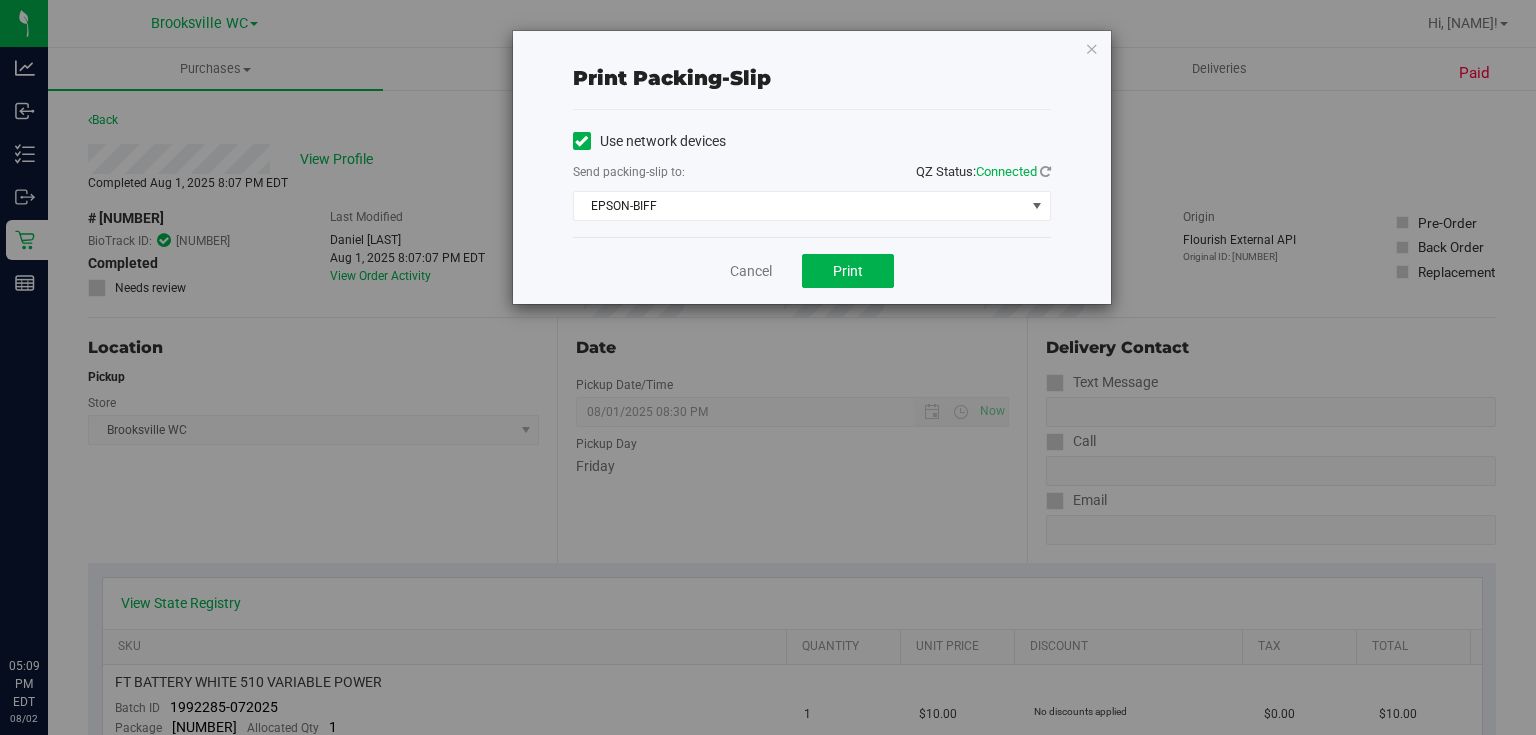 scroll, scrollTop: 0, scrollLeft: 0, axis: both 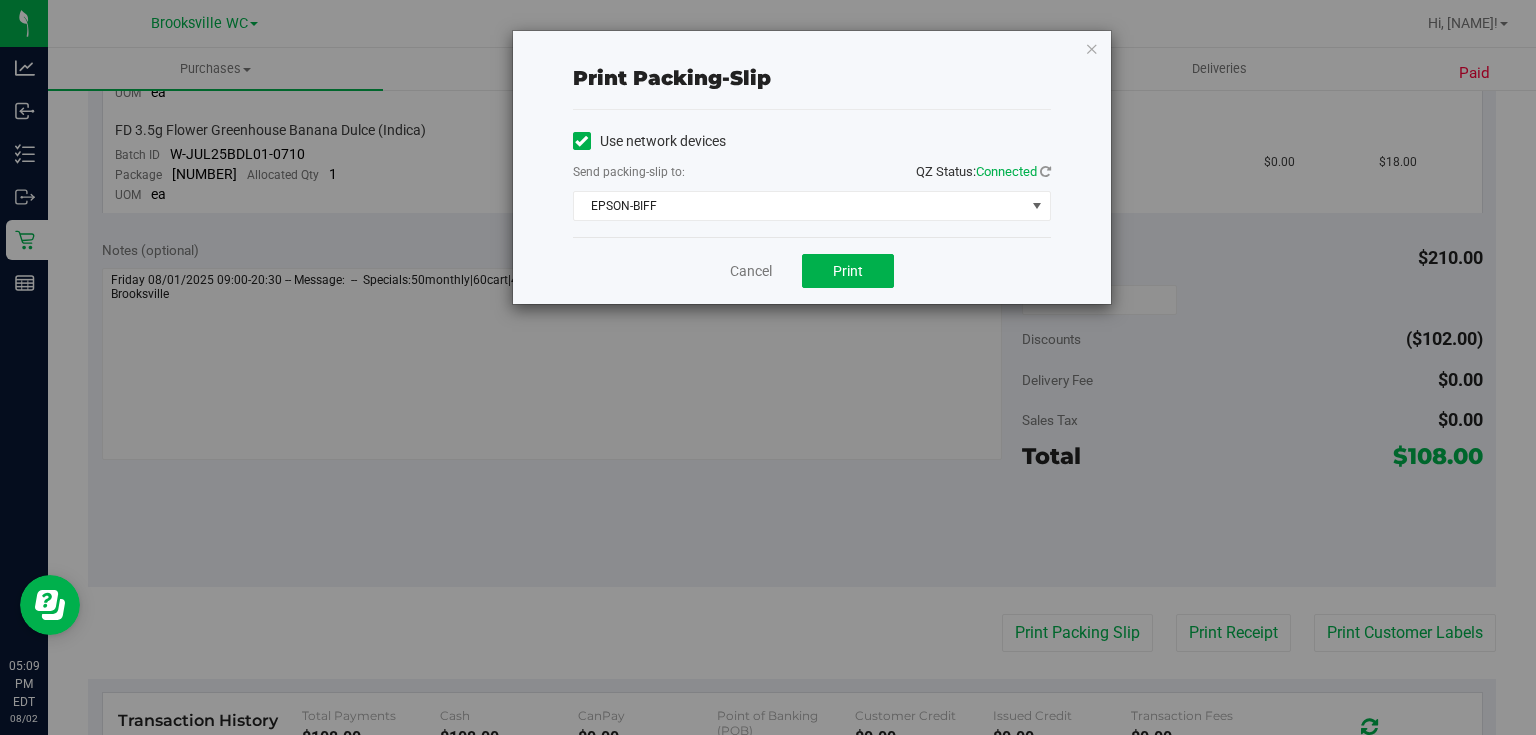 click on "Cancel
Print" at bounding box center [812, 270] 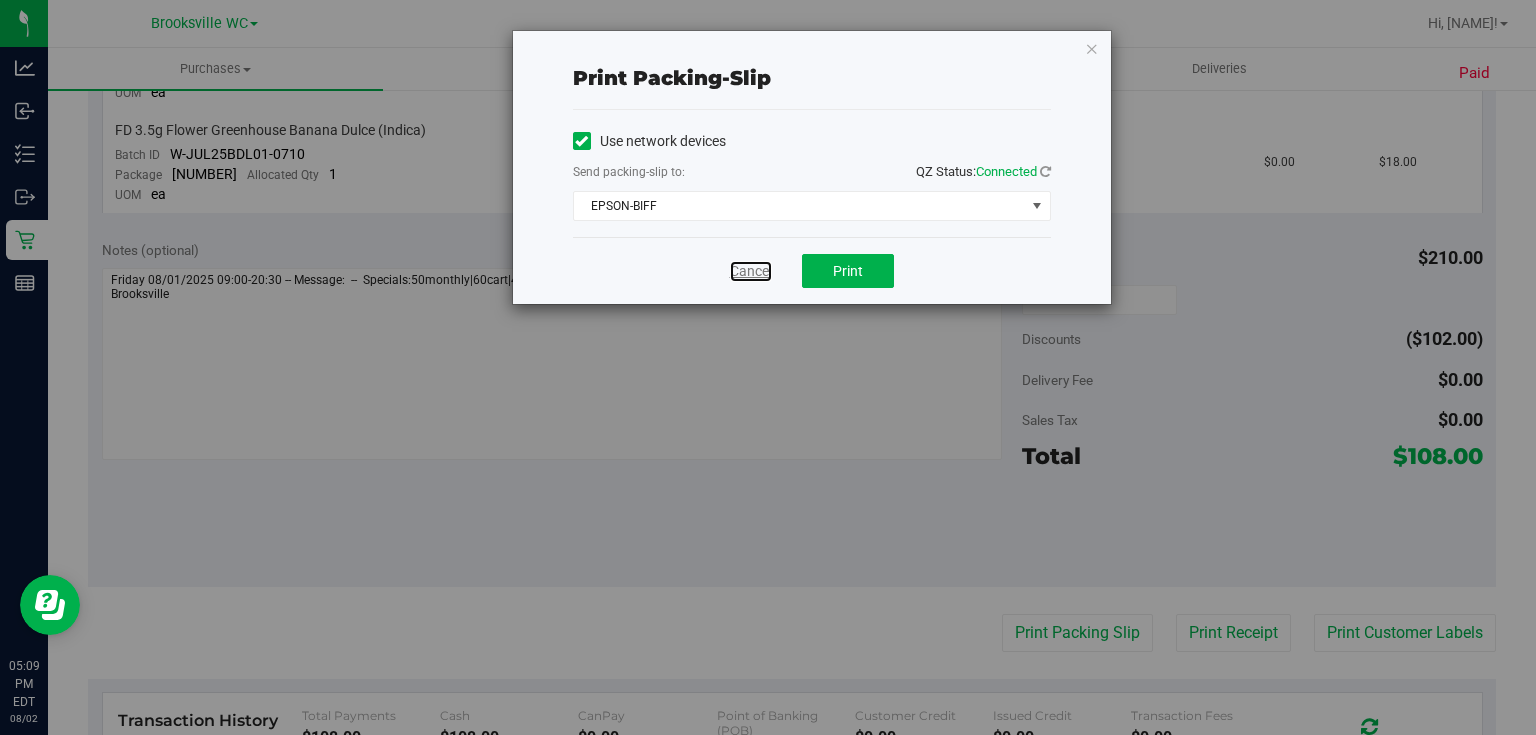 click on "Cancel" at bounding box center [751, 271] 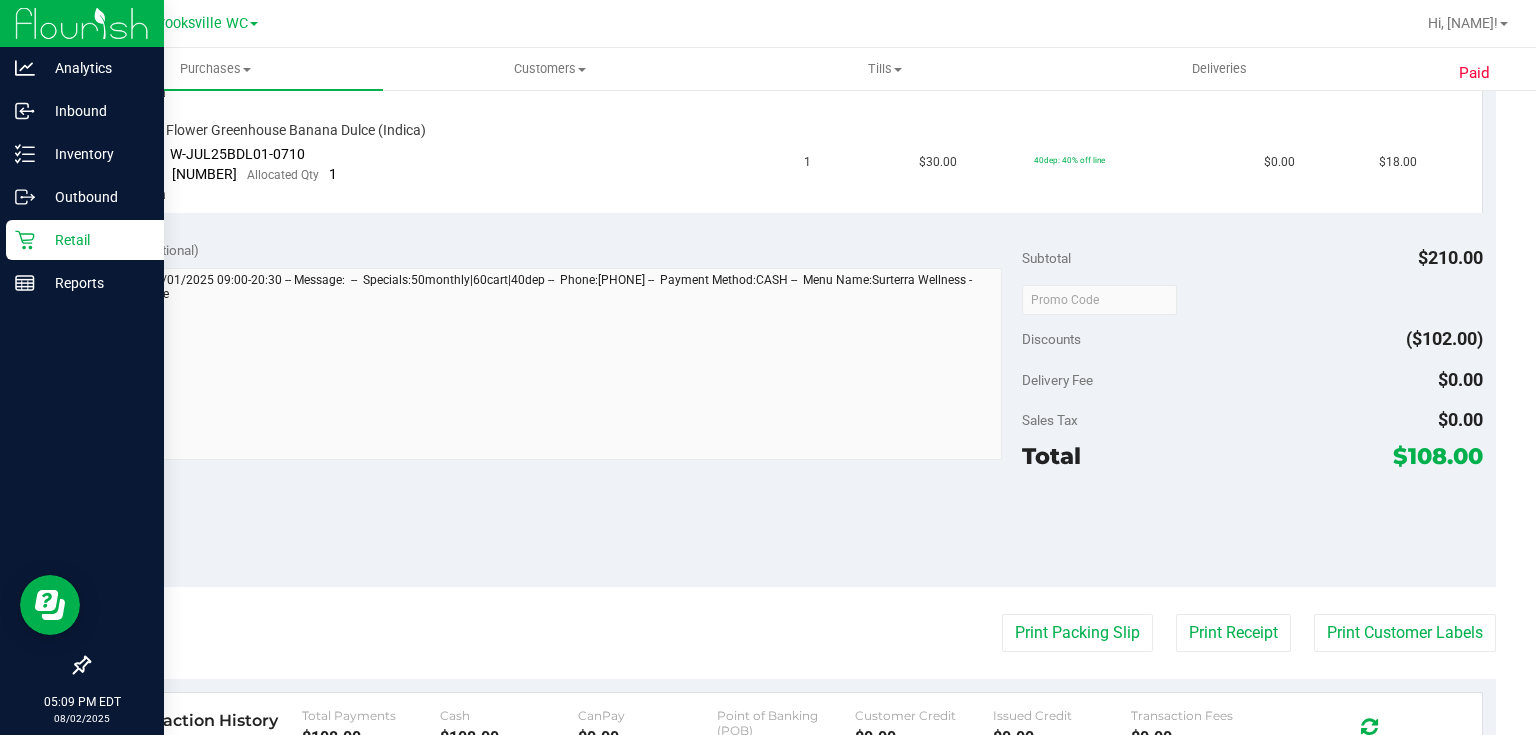 click on "Retail" at bounding box center (85, 240) 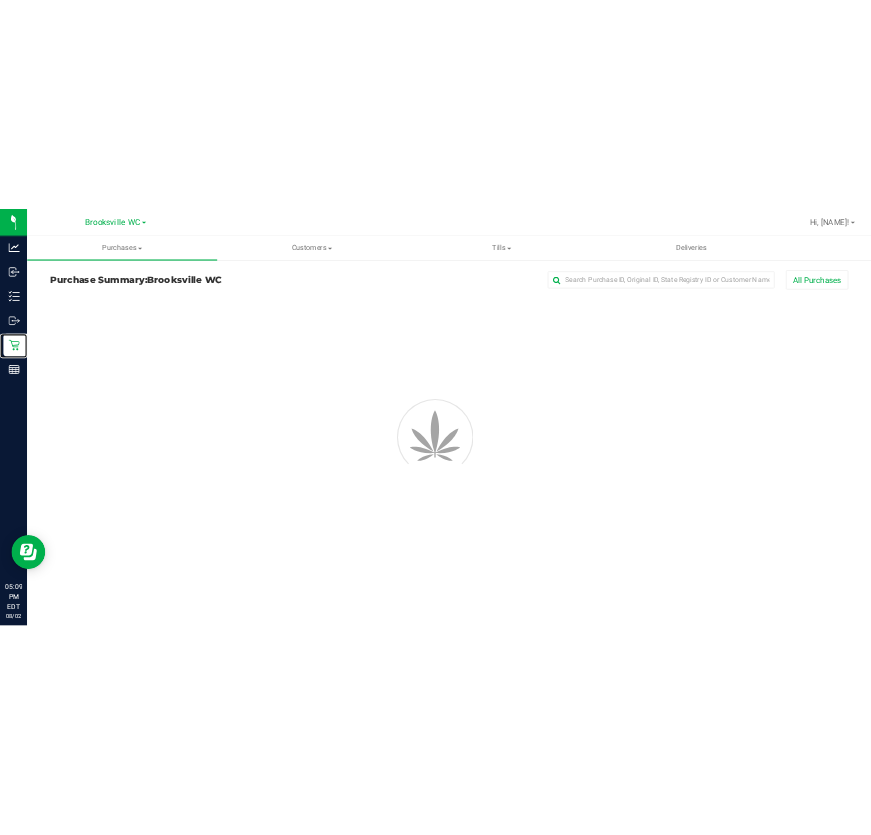 scroll, scrollTop: 0, scrollLeft: 0, axis: both 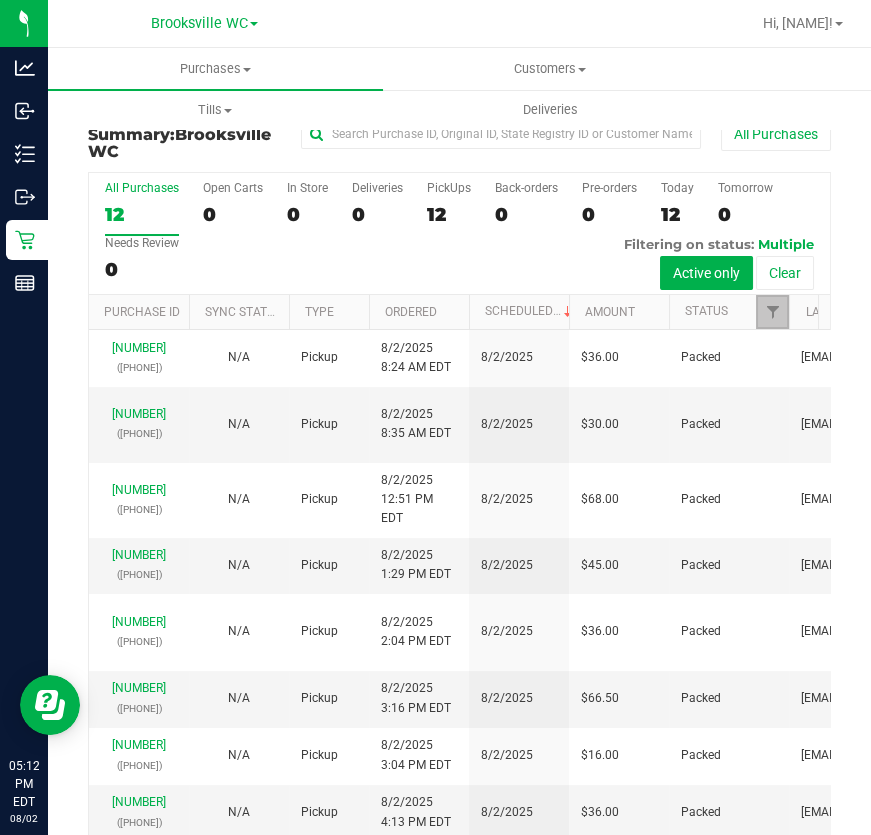 click at bounding box center (772, 312) 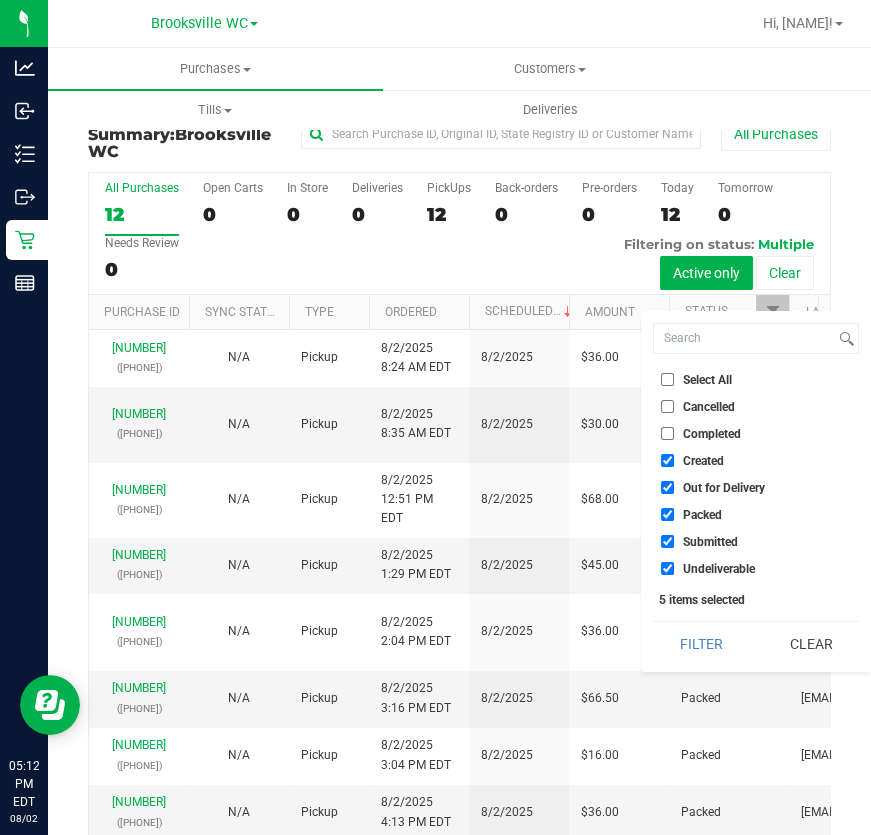 click on "Select All" at bounding box center [756, 379] 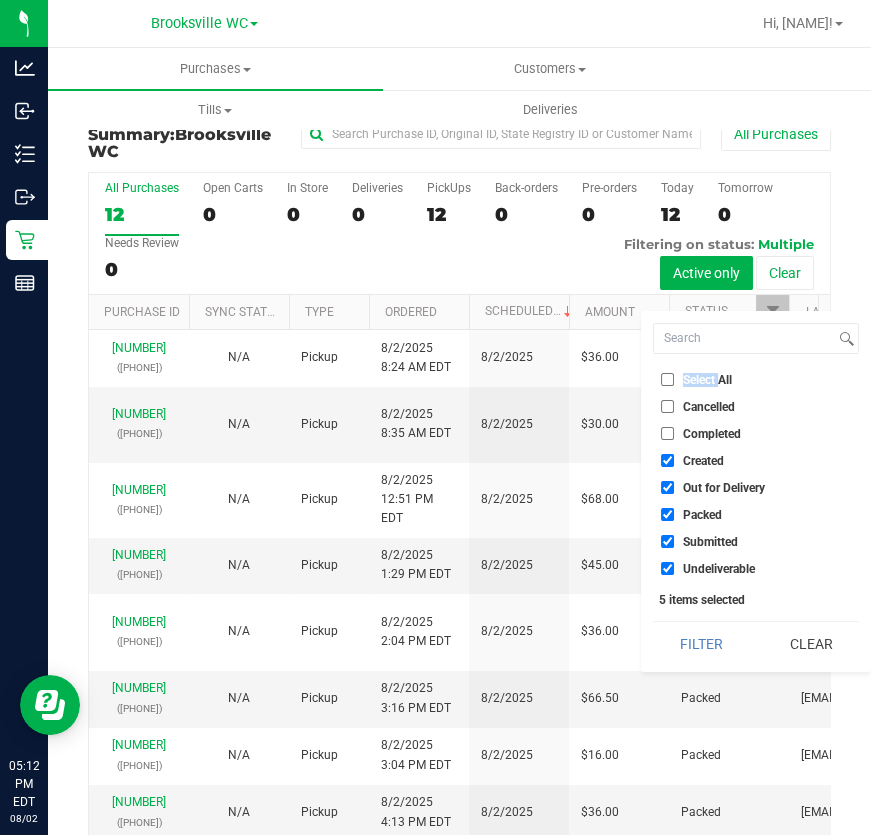 click on "Select All" at bounding box center [756, 379] 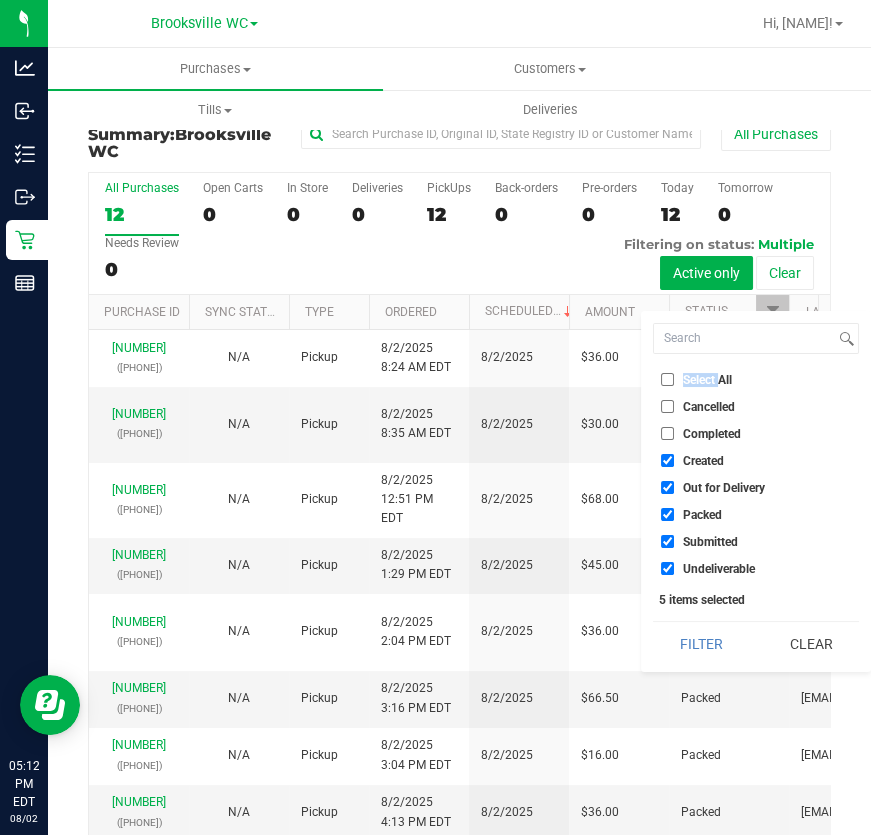 click on "Select All" at bounding box center [707, 380] 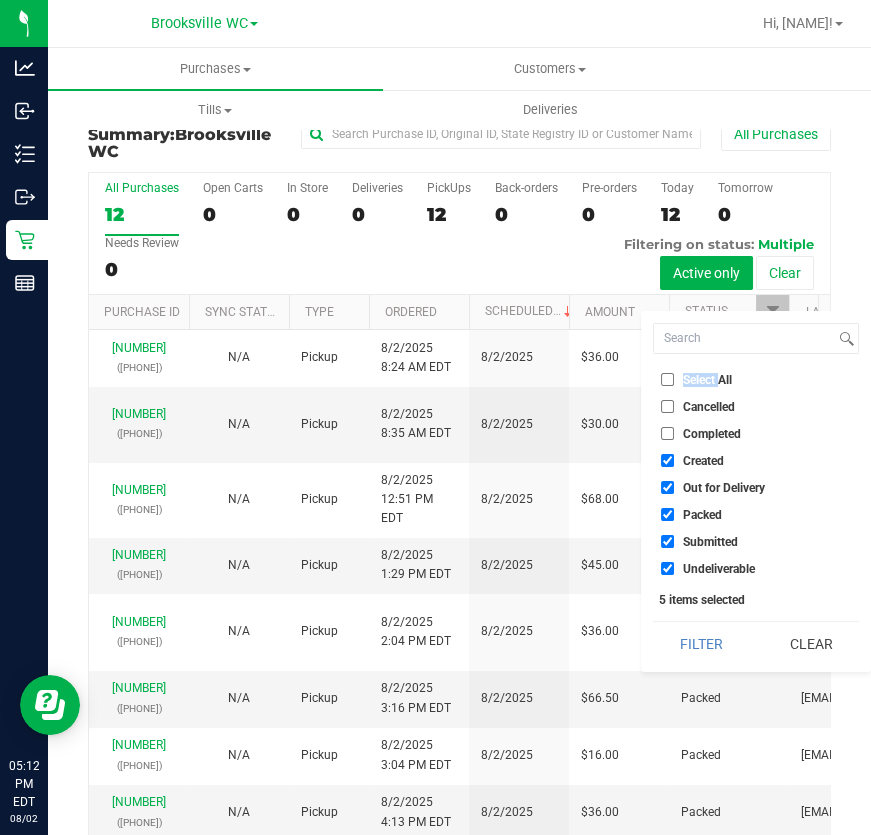 click on "Select All" at bounding box center [667, 379] 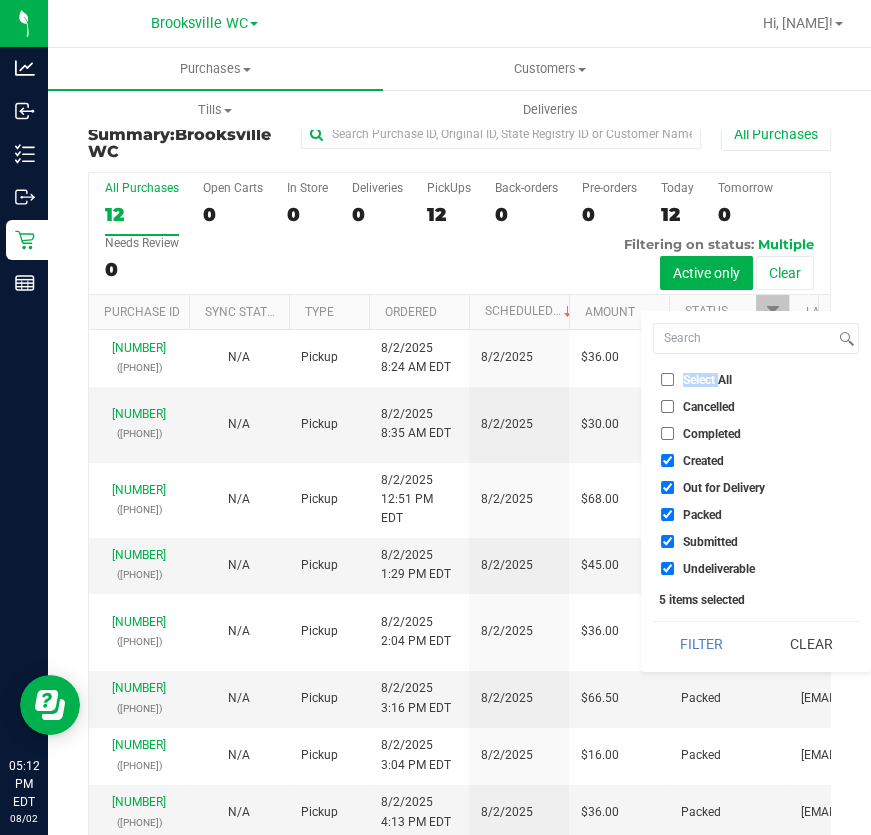 checkbox on "true" 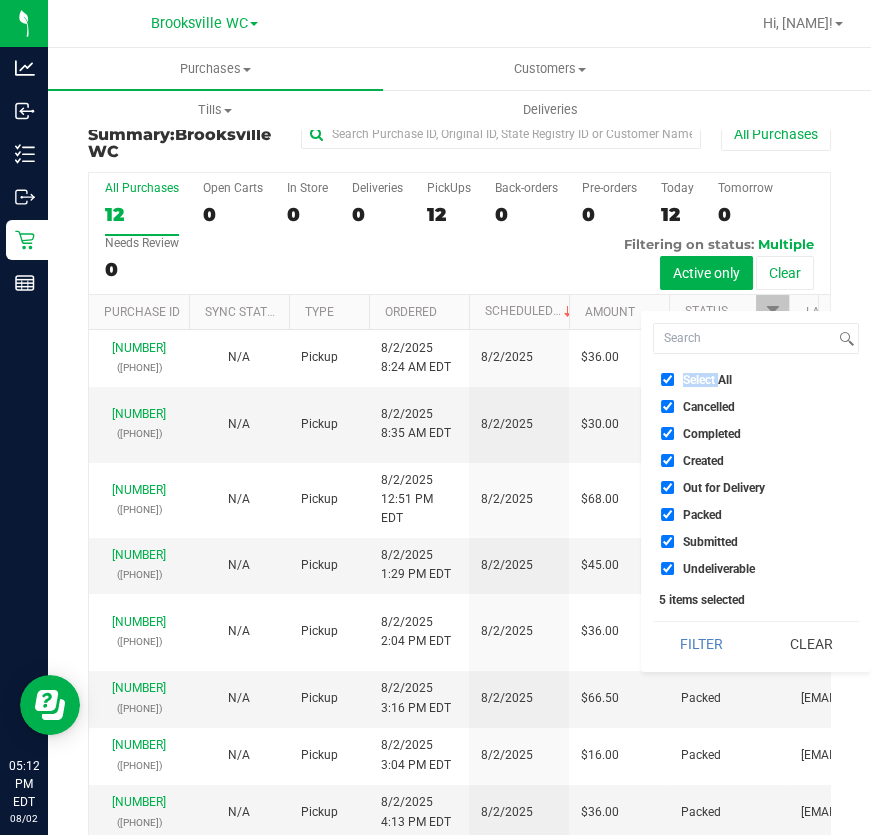 checkbox on "true" 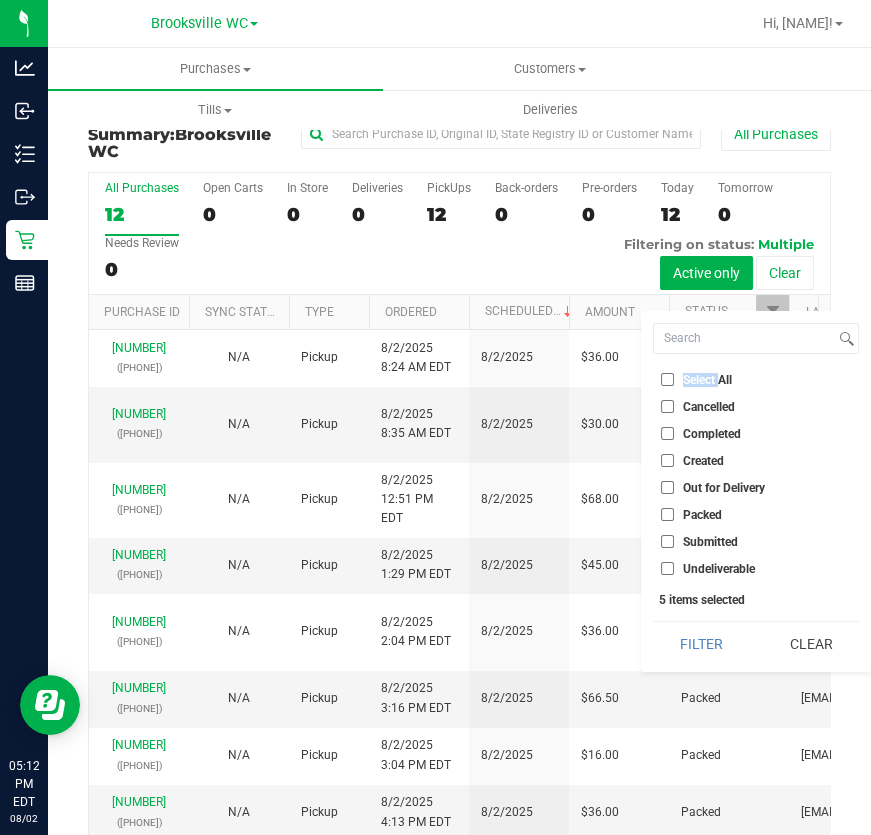 checkbox on "false" 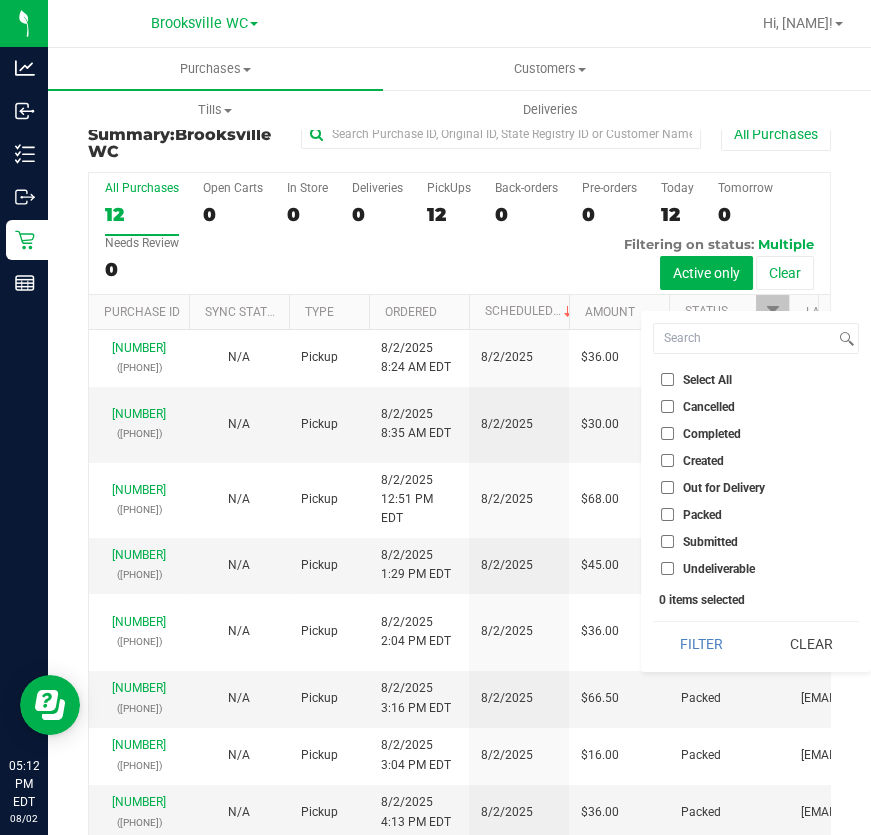 click on "Submitted" at bounding box center [756, 541] 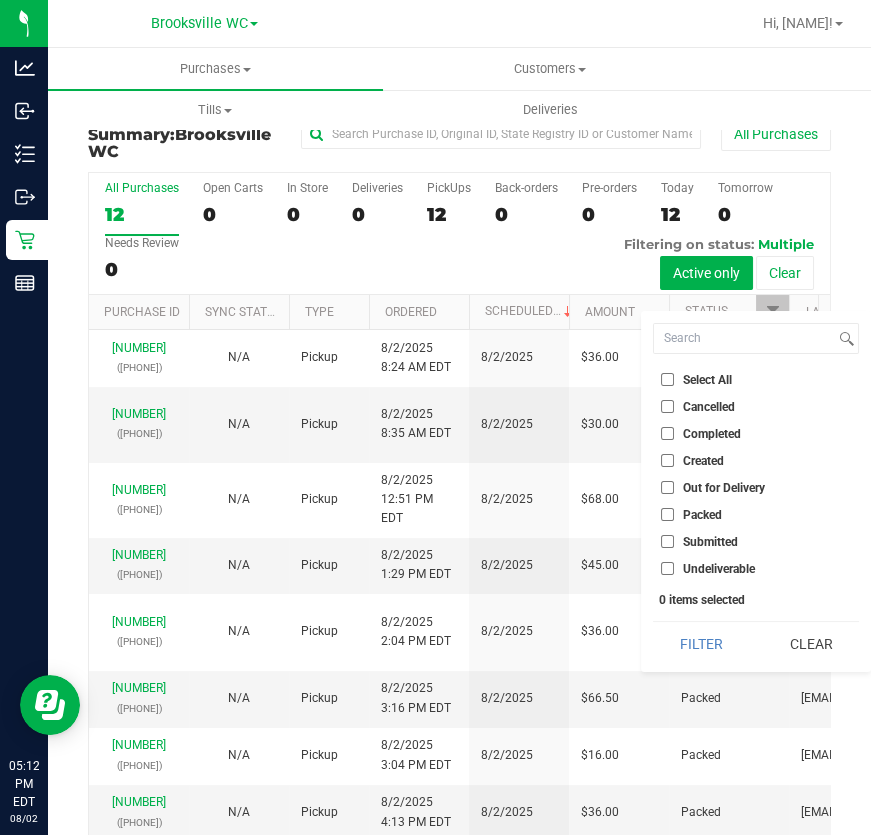 click on "Submitted" at bounding box center [710, 542] 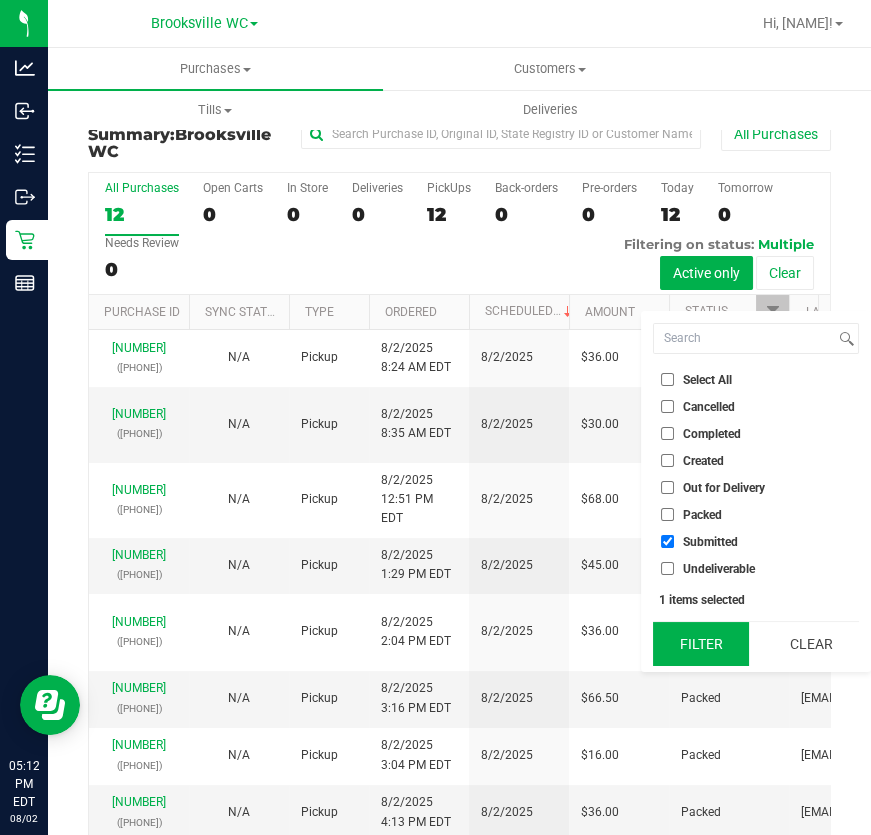 click on "Filter" at bounding box center (701, 644) 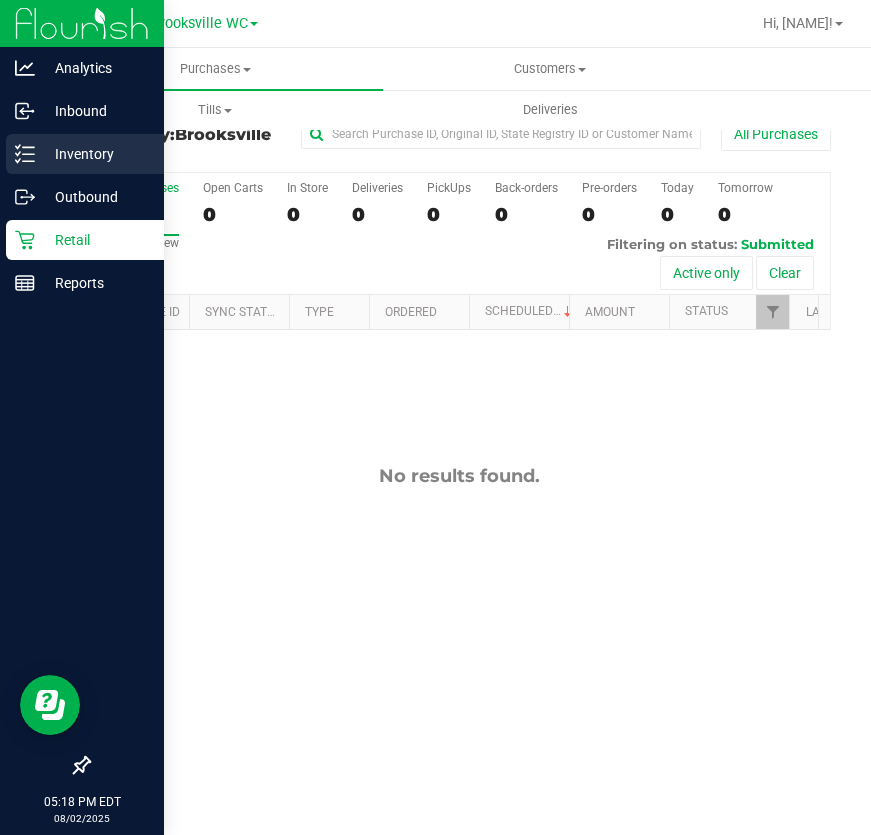 click on "Inventory" at bounding box center (95, 154) 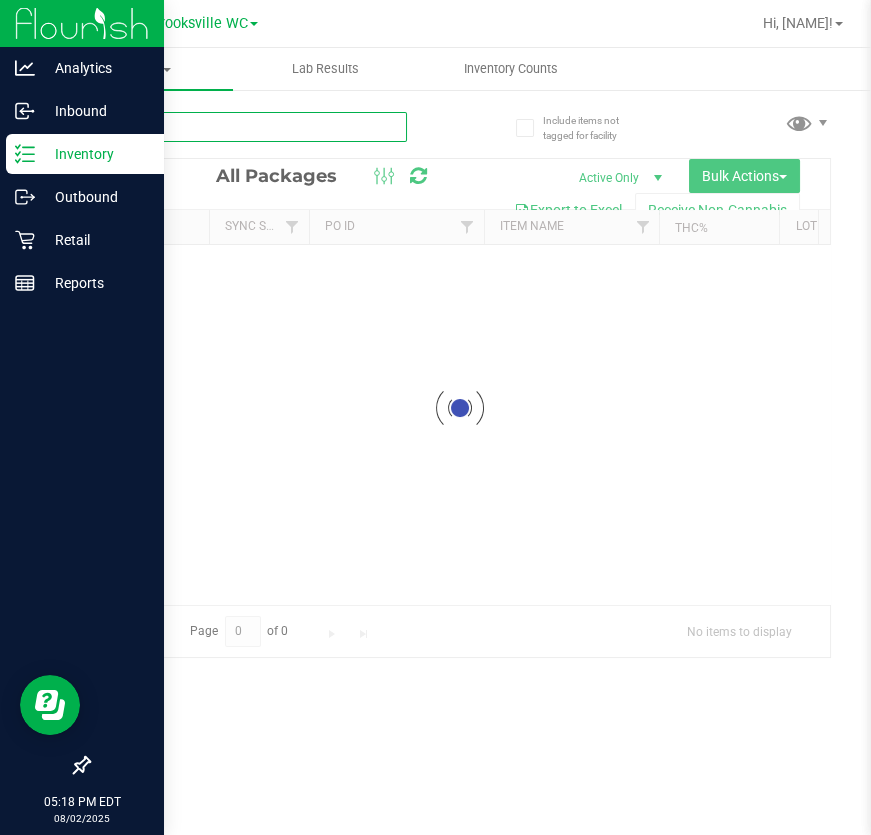 click at bounding box center (247, 127) 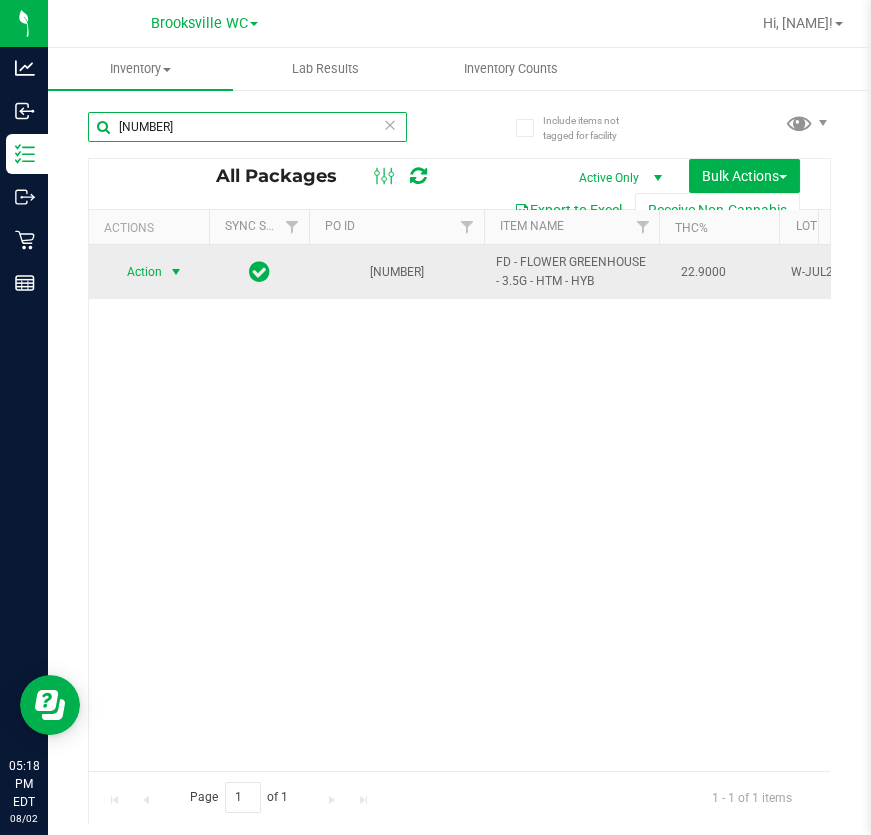 type on "[NUMBER]" 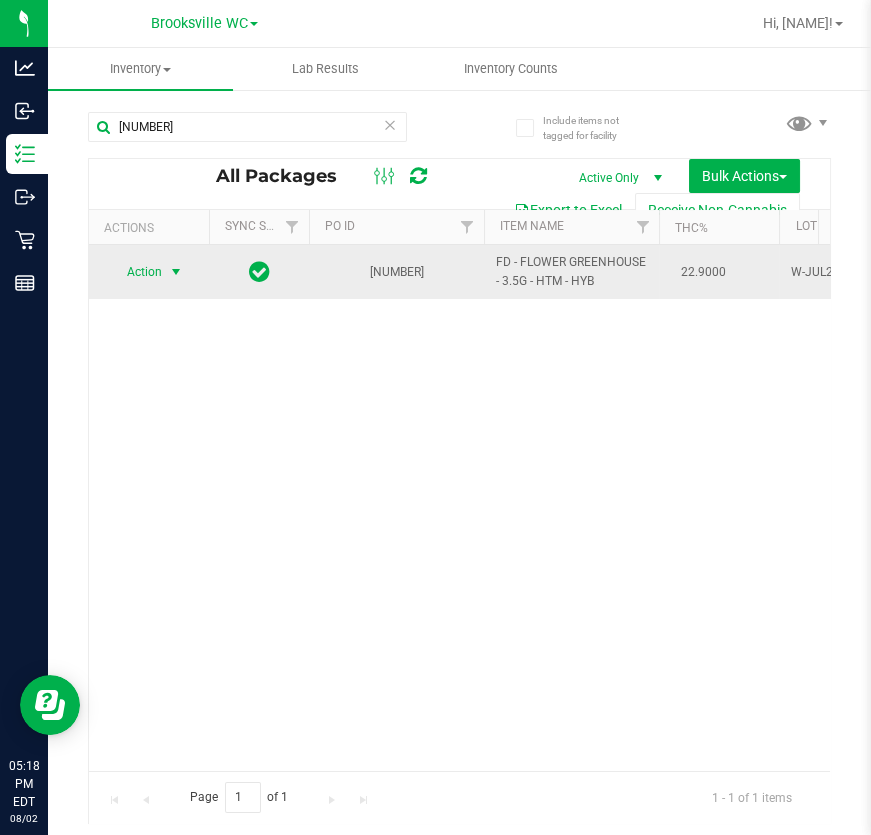 click on "Action" at bounding box center (136, 272) 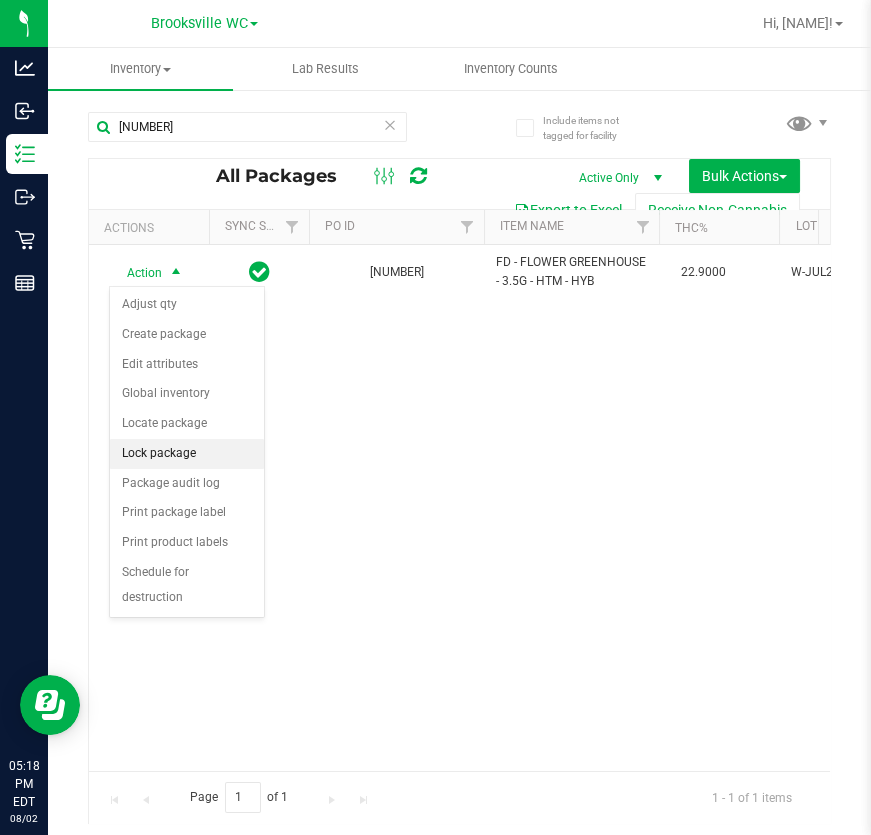 click on "Lock package" at bounding box center [187, 454] 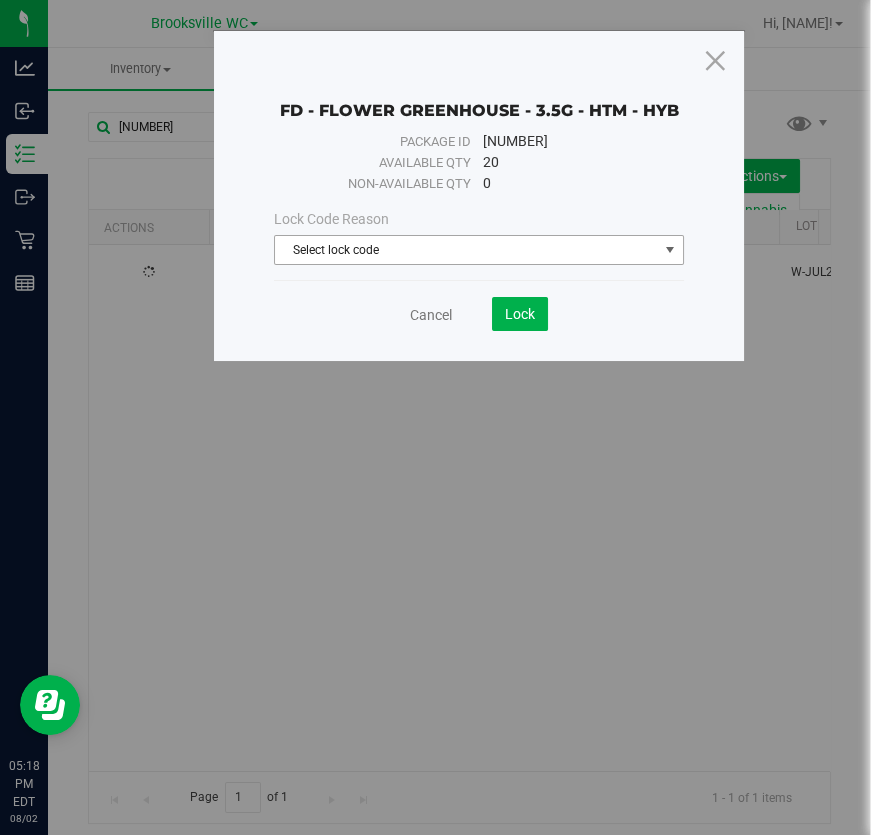 click on "Lock Code Reason" at bounding box center (479, 219) 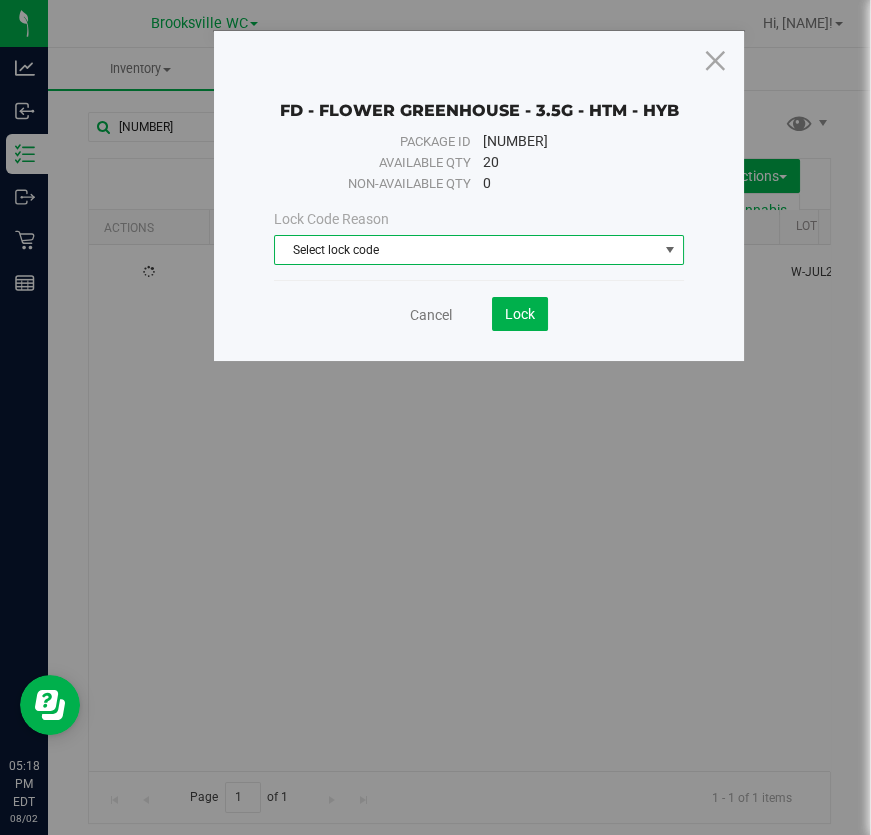 click on "Select lock code" at bounding box center [466, 250] 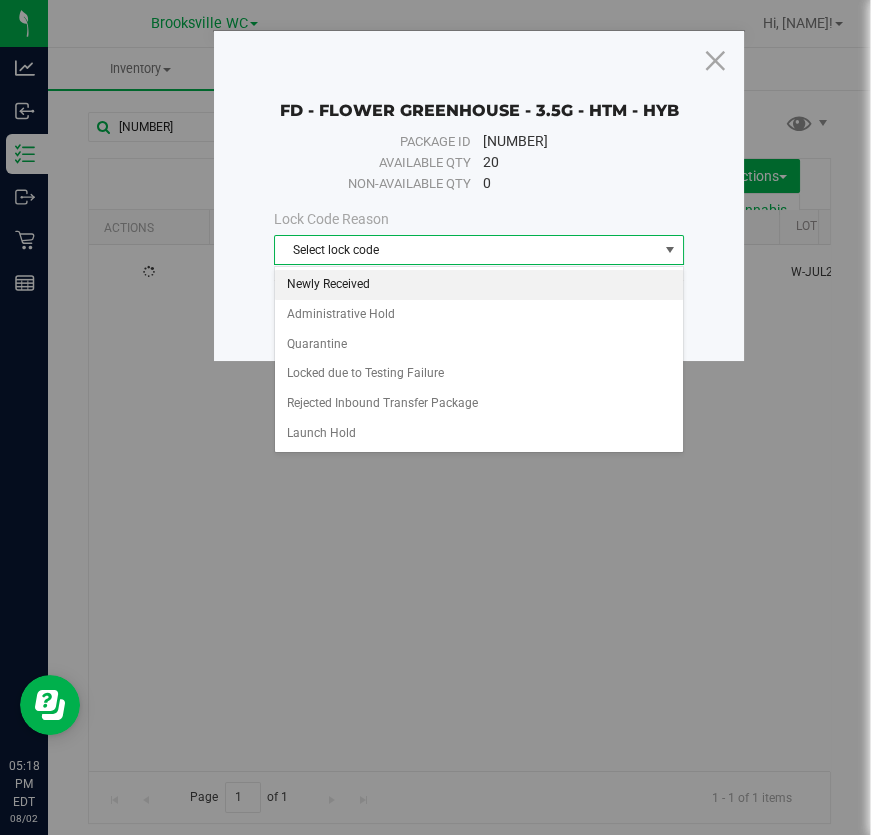 click on "Newly Received" at bounding box center [479, 285] 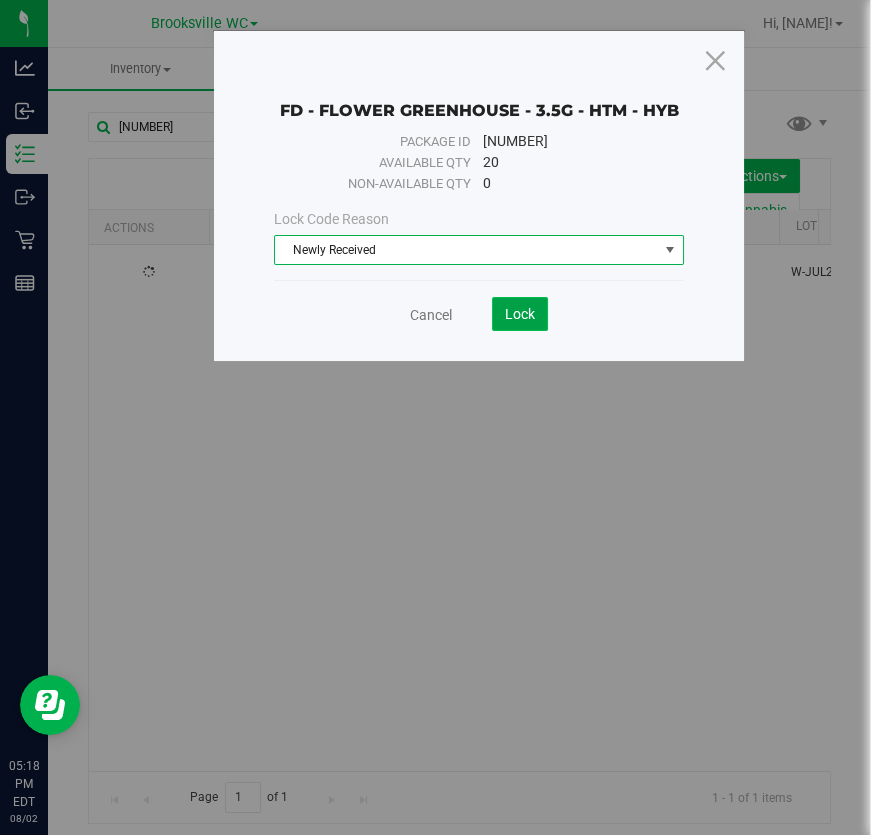 click on "Lock" 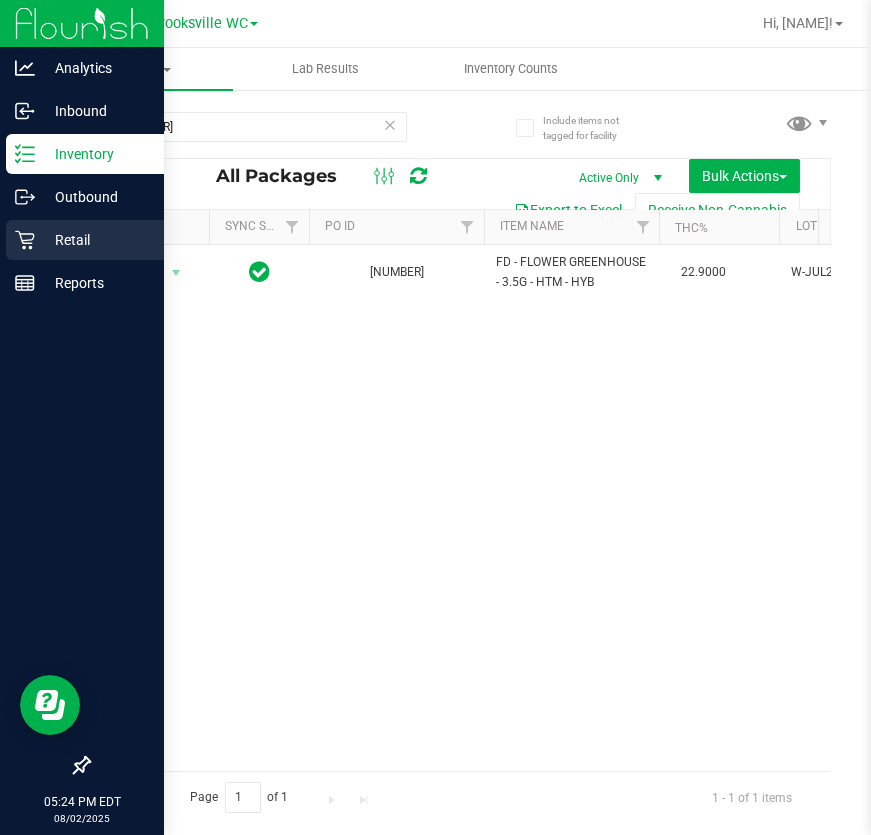 click on "Retail" at bounding box center [85, 240] 